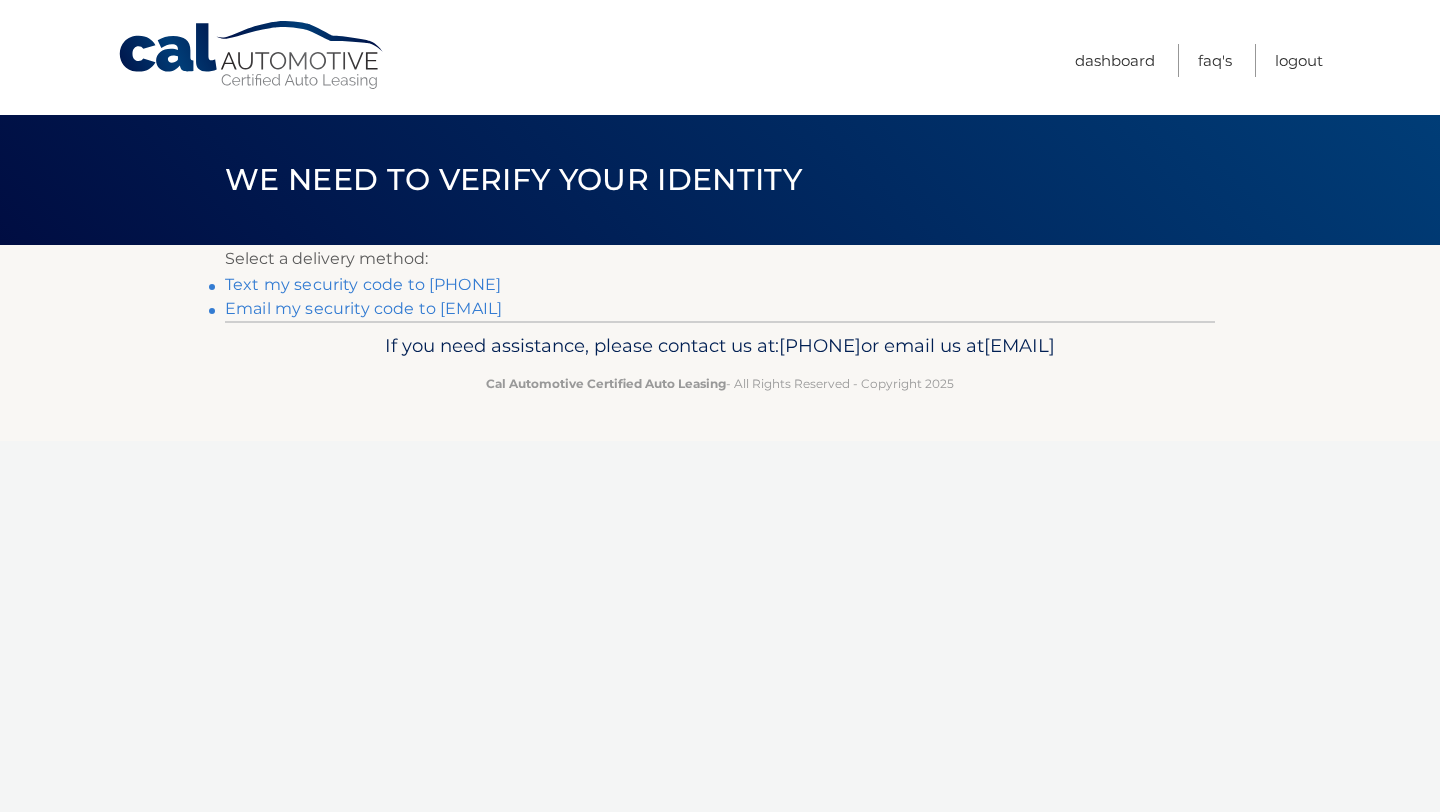 scroll, scrollTop: 0, scrollLeft: 0, axis: both 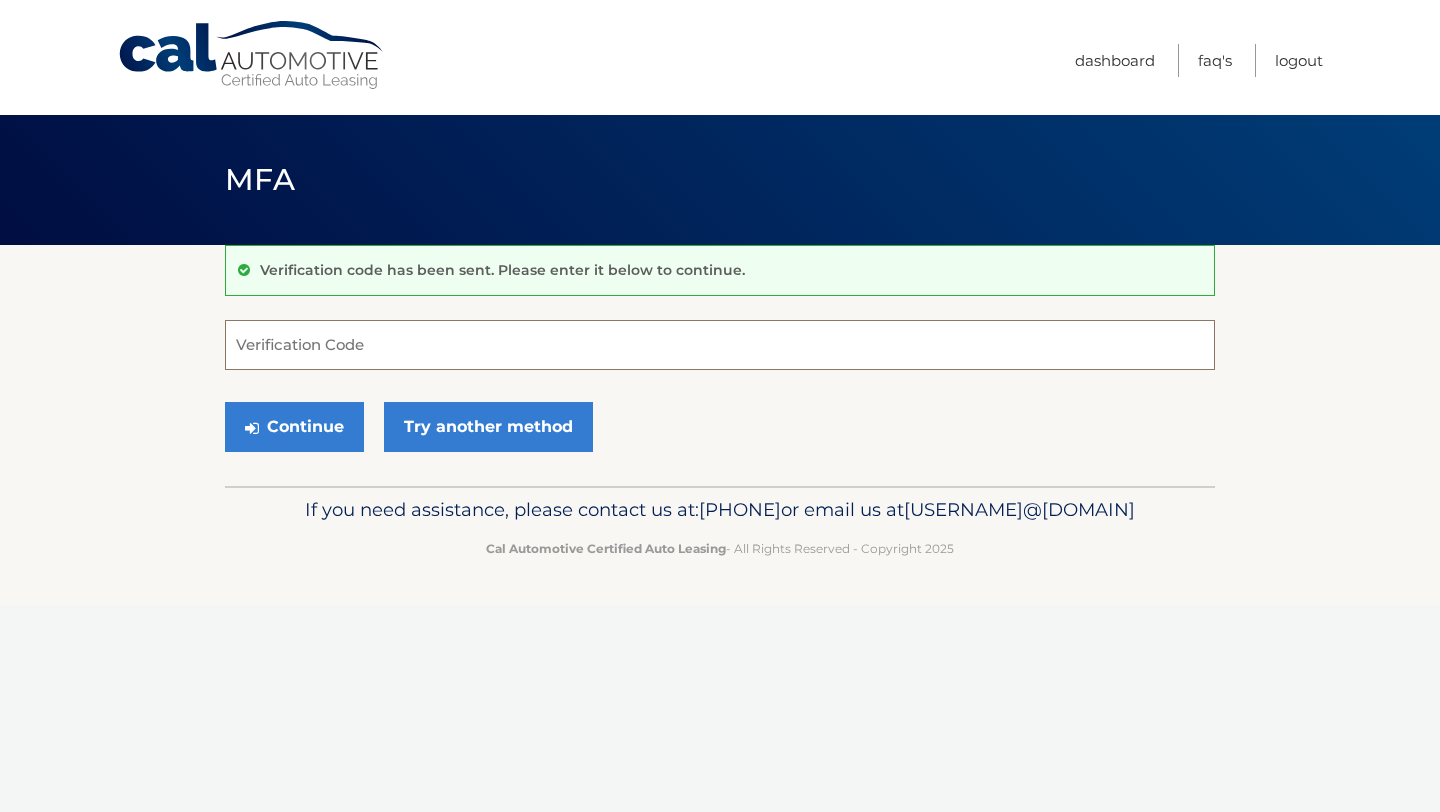 click on "Verification Code" at bounding box center [720, 345] 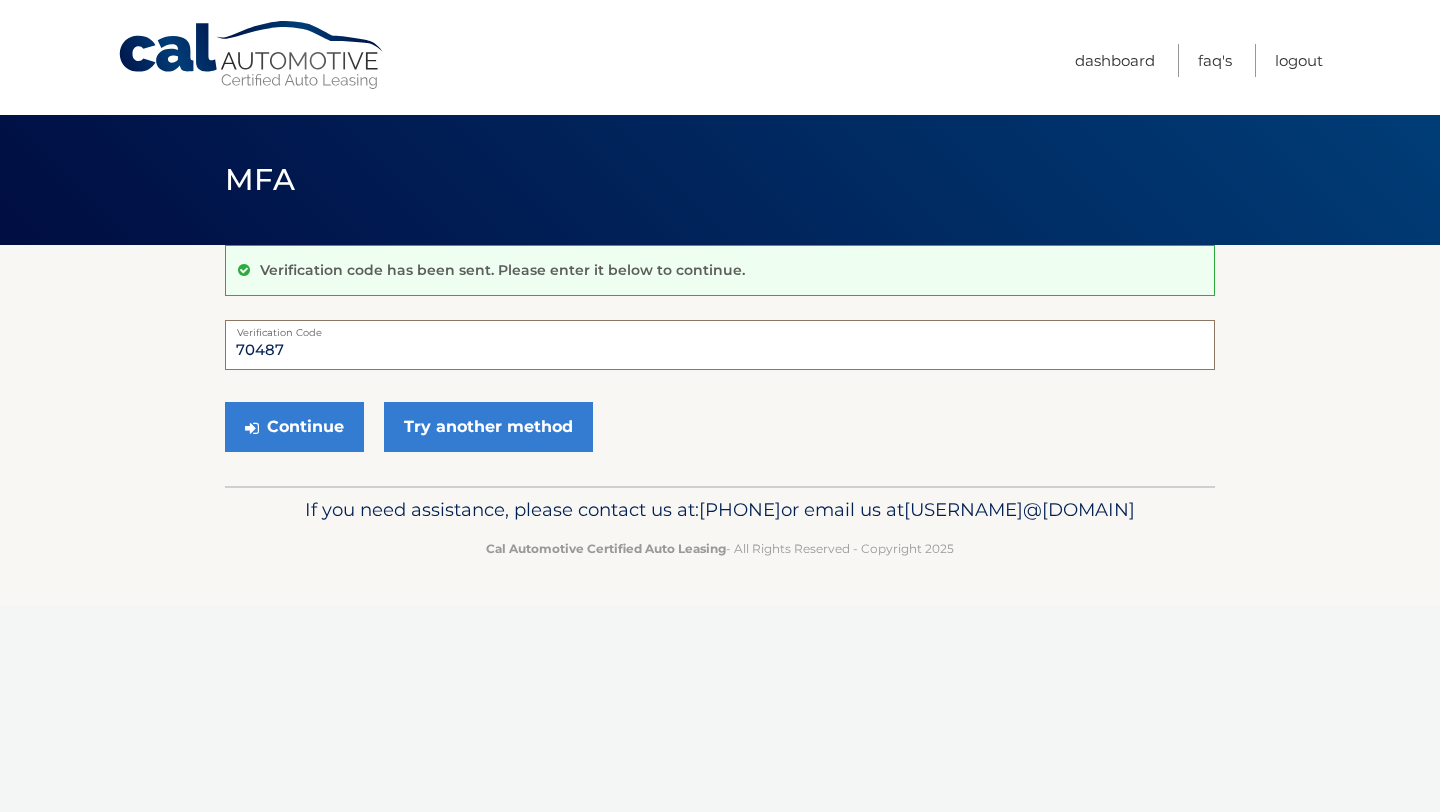 type on "70487" 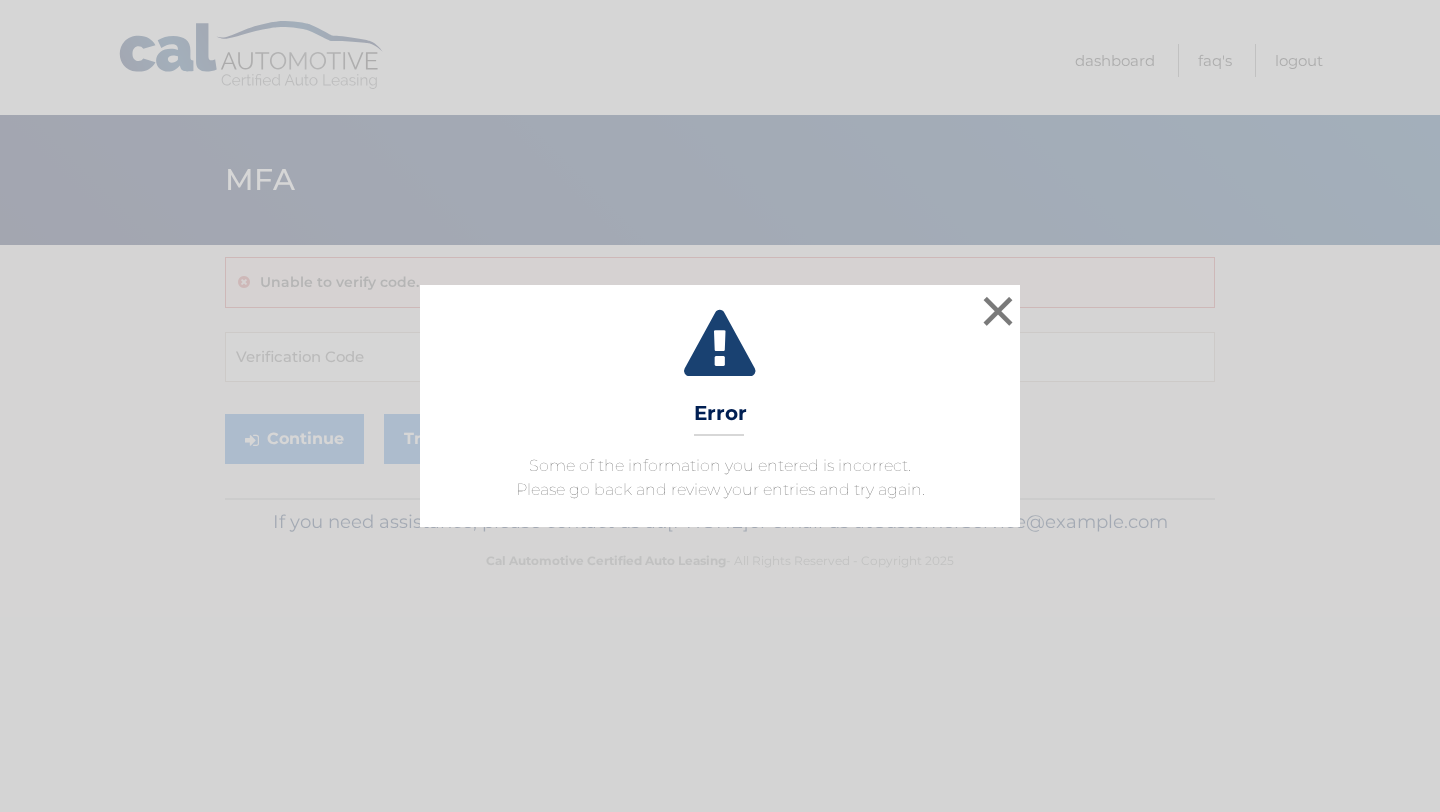 scroll, scrollTop: 0, scrollLeft: 0, axis: both 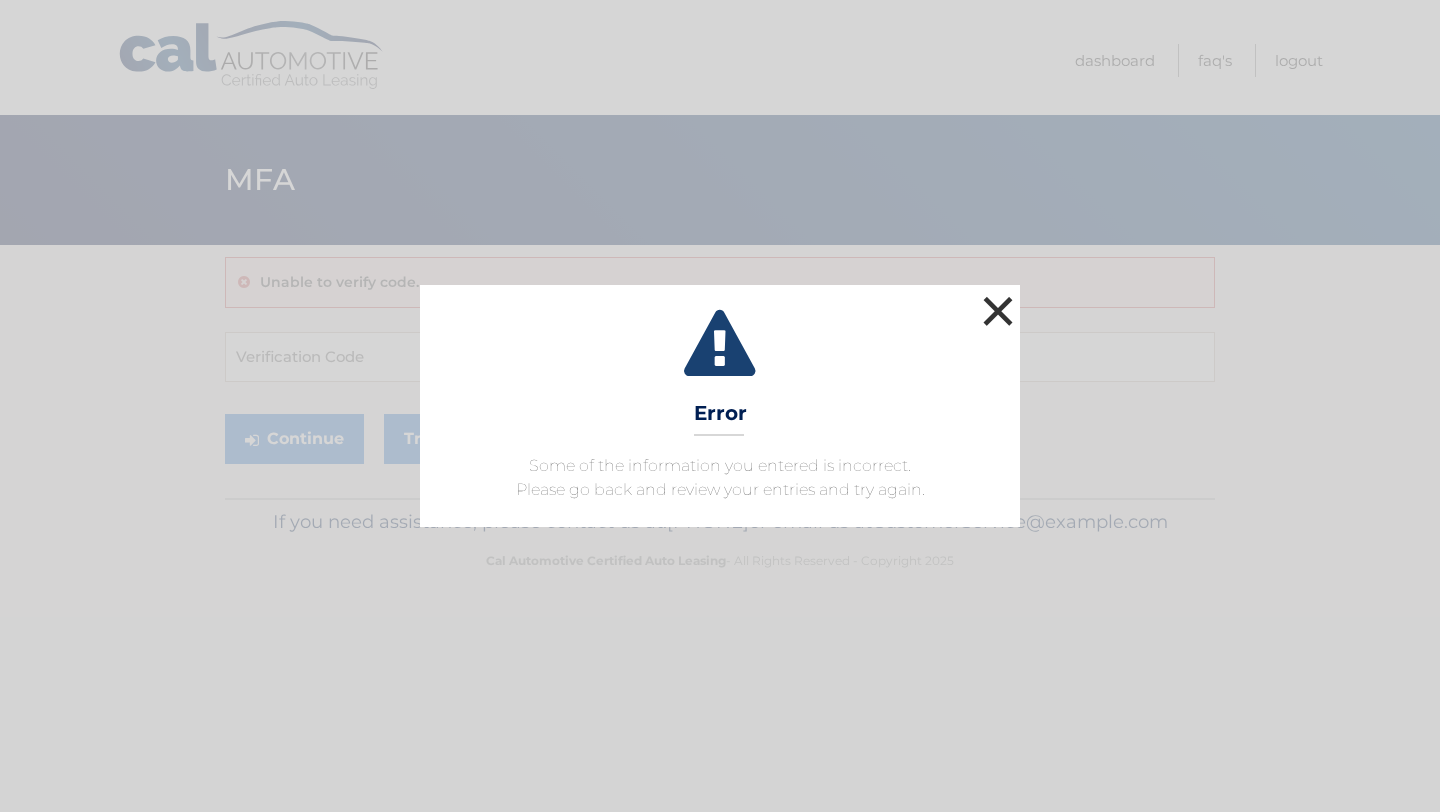 click on "×" at bounding box center [998, 311] 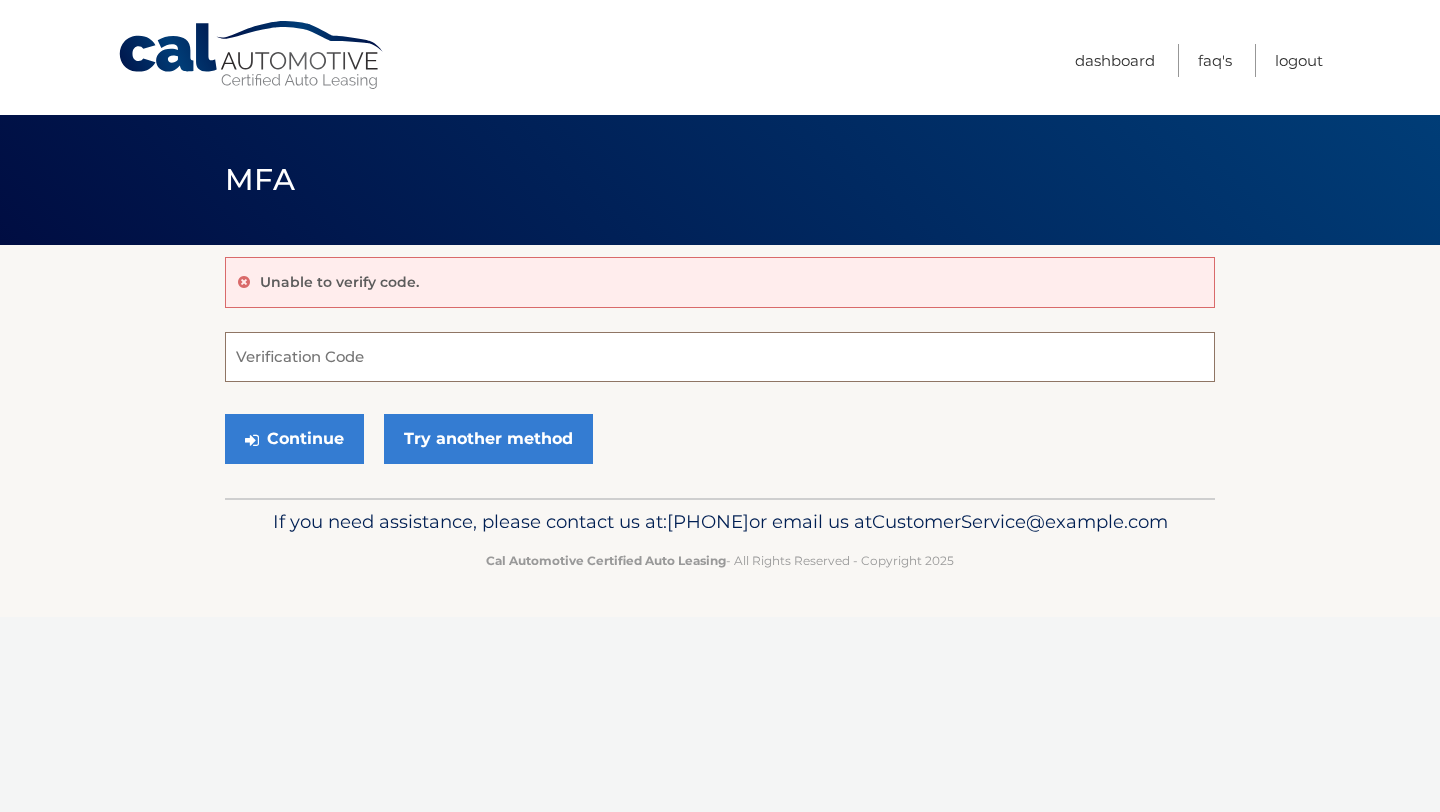 click on "Verification Code" at bounding box center [720, 357] 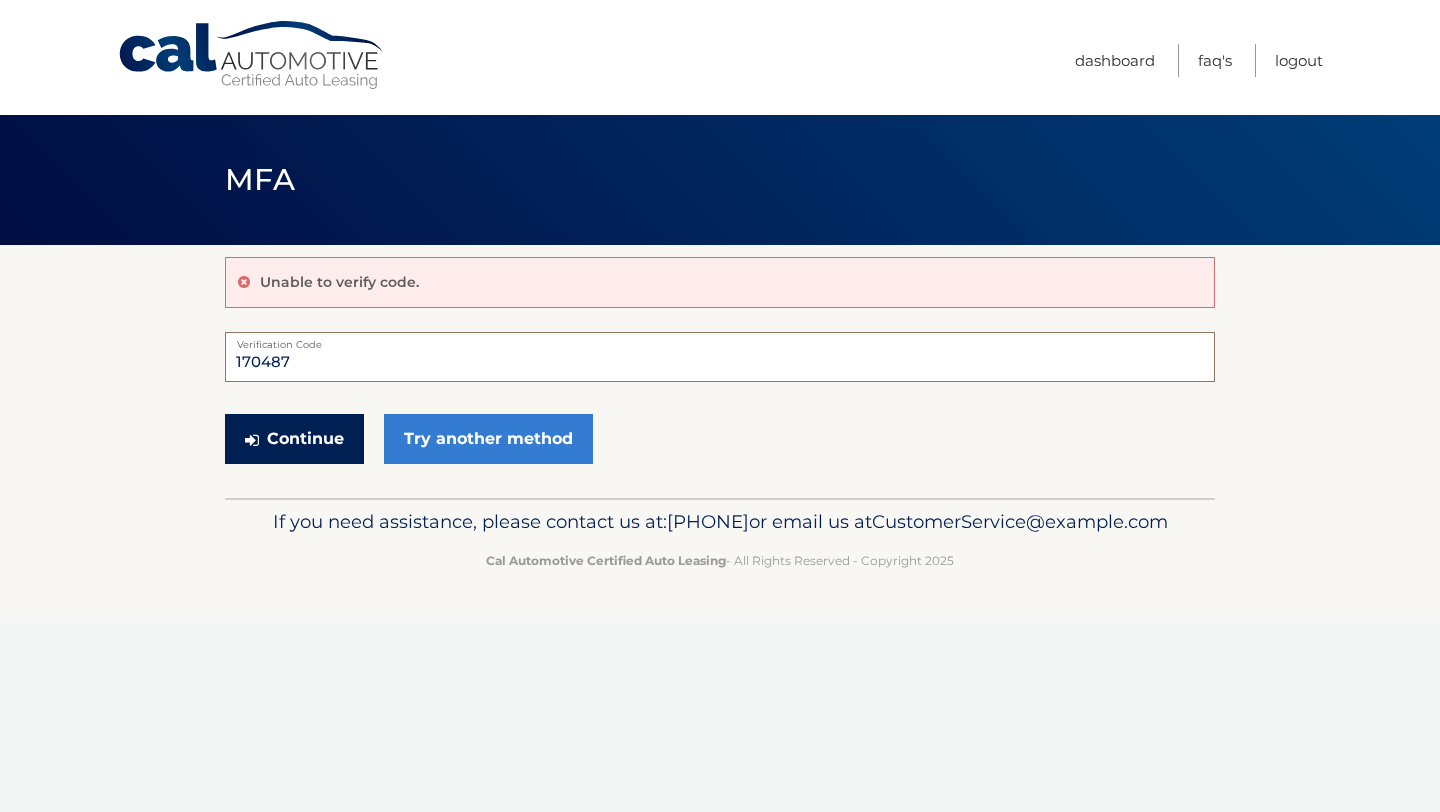 type on "170487" 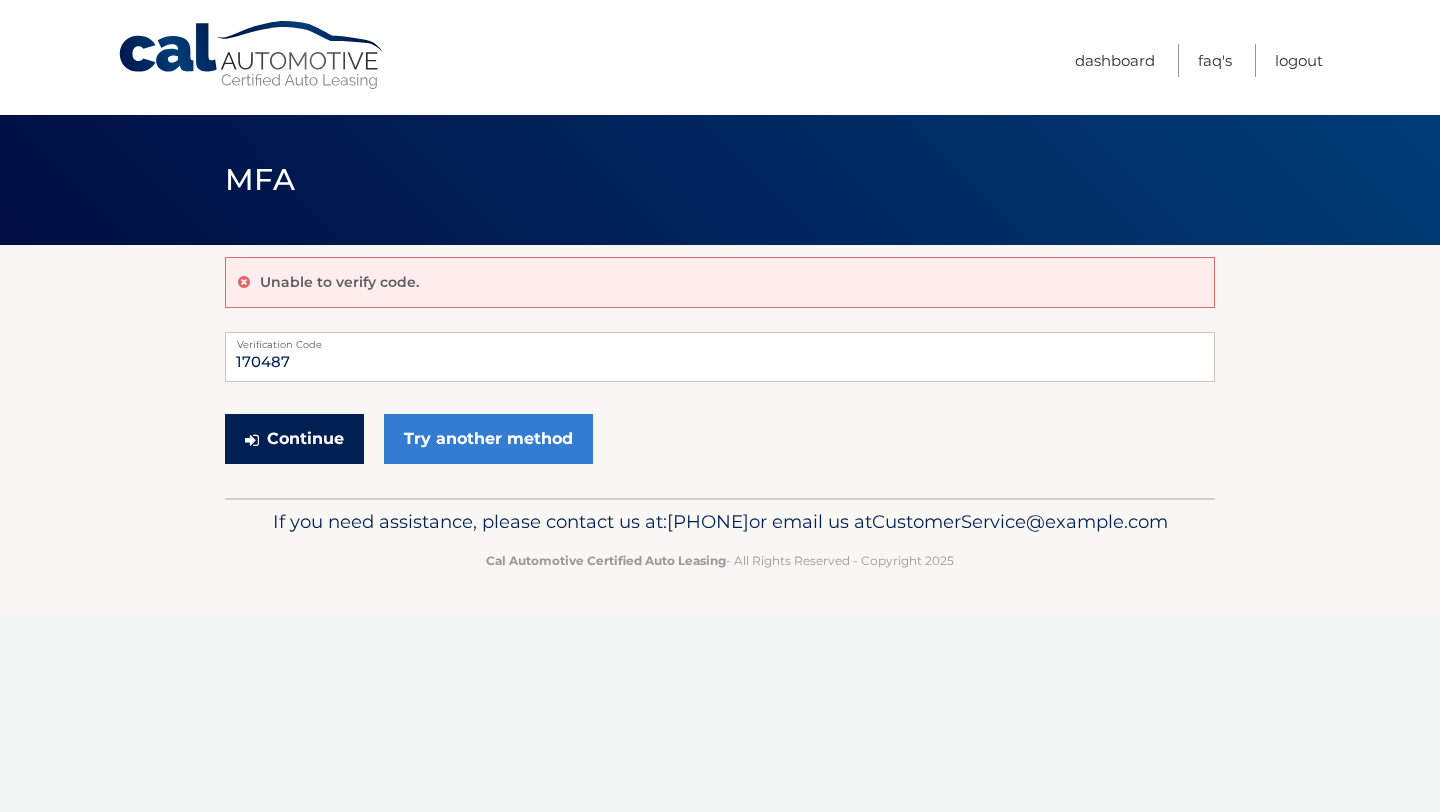 click on "Continue" at bounding box center [294, 439] 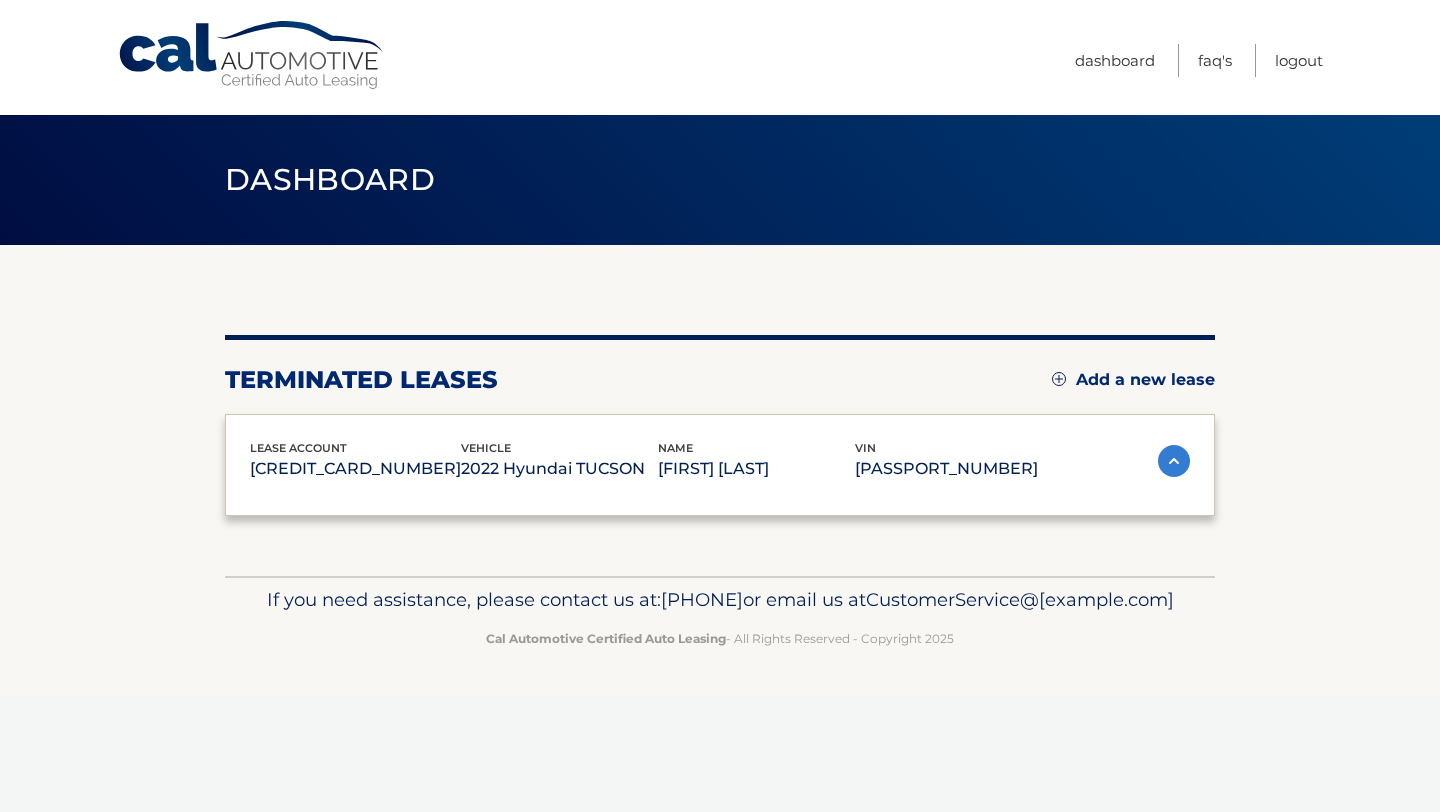 scroll, scrollTop: 0, scrollLeft: 0, axis: both 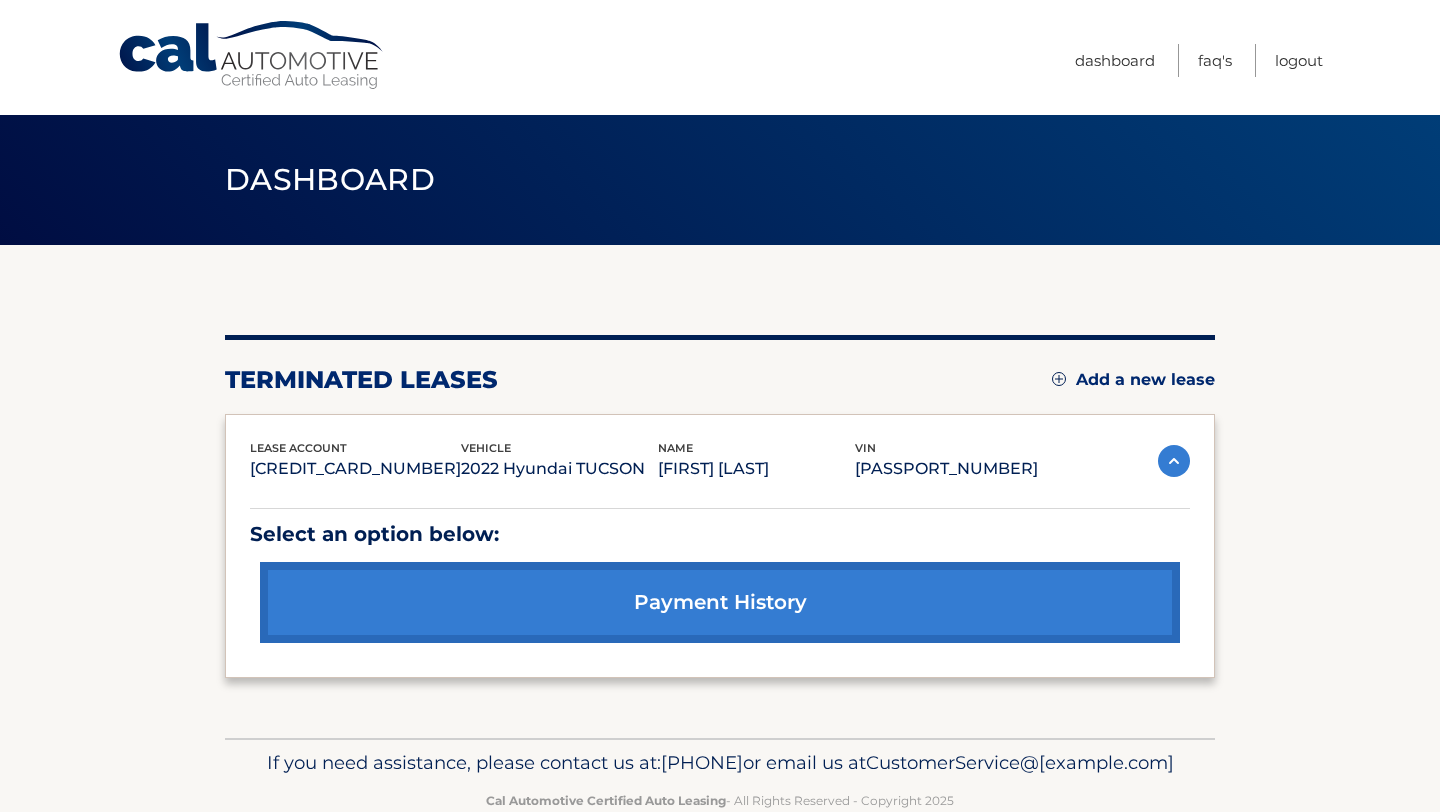 click at bounding box center (1174, 461) 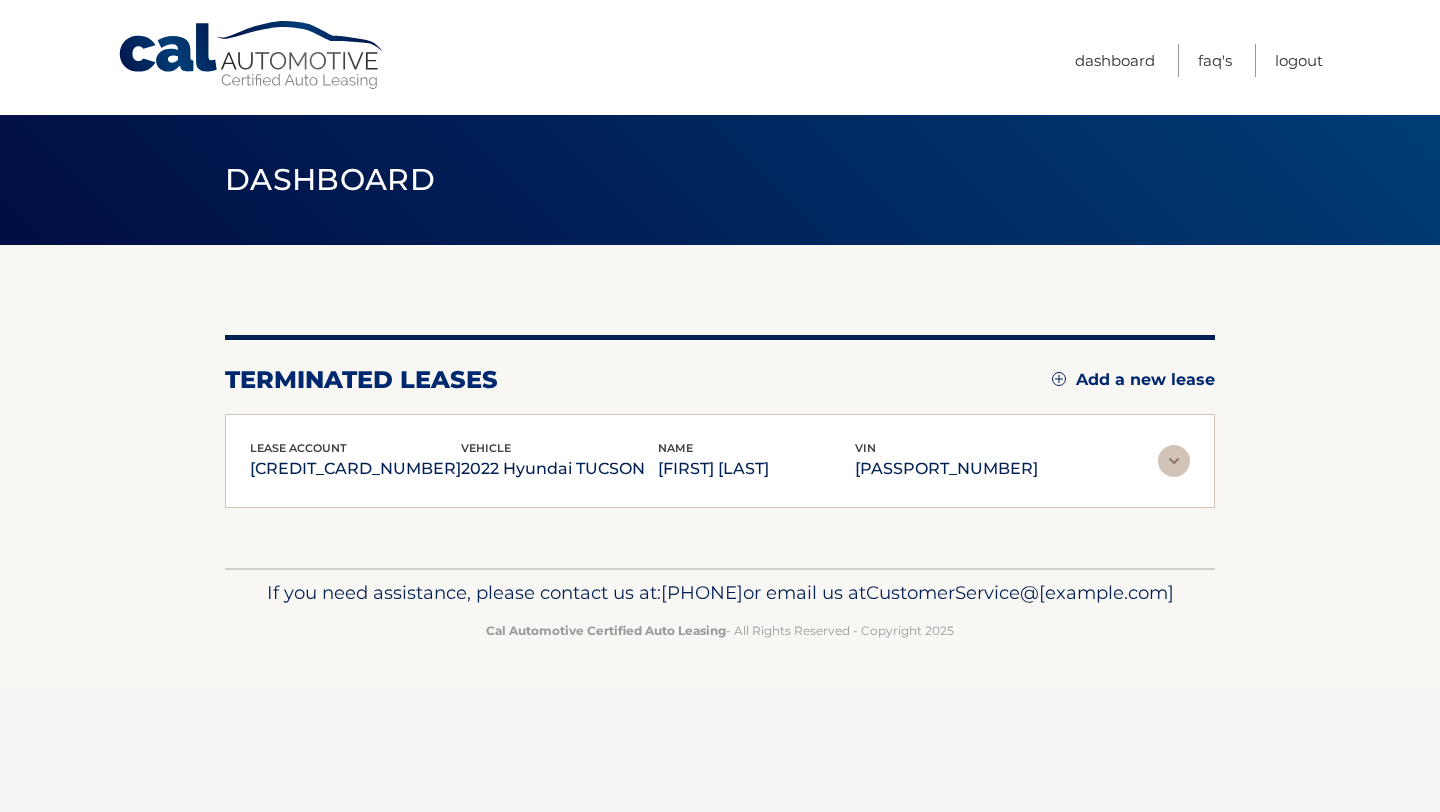 click at bounding box center (1174, 461) 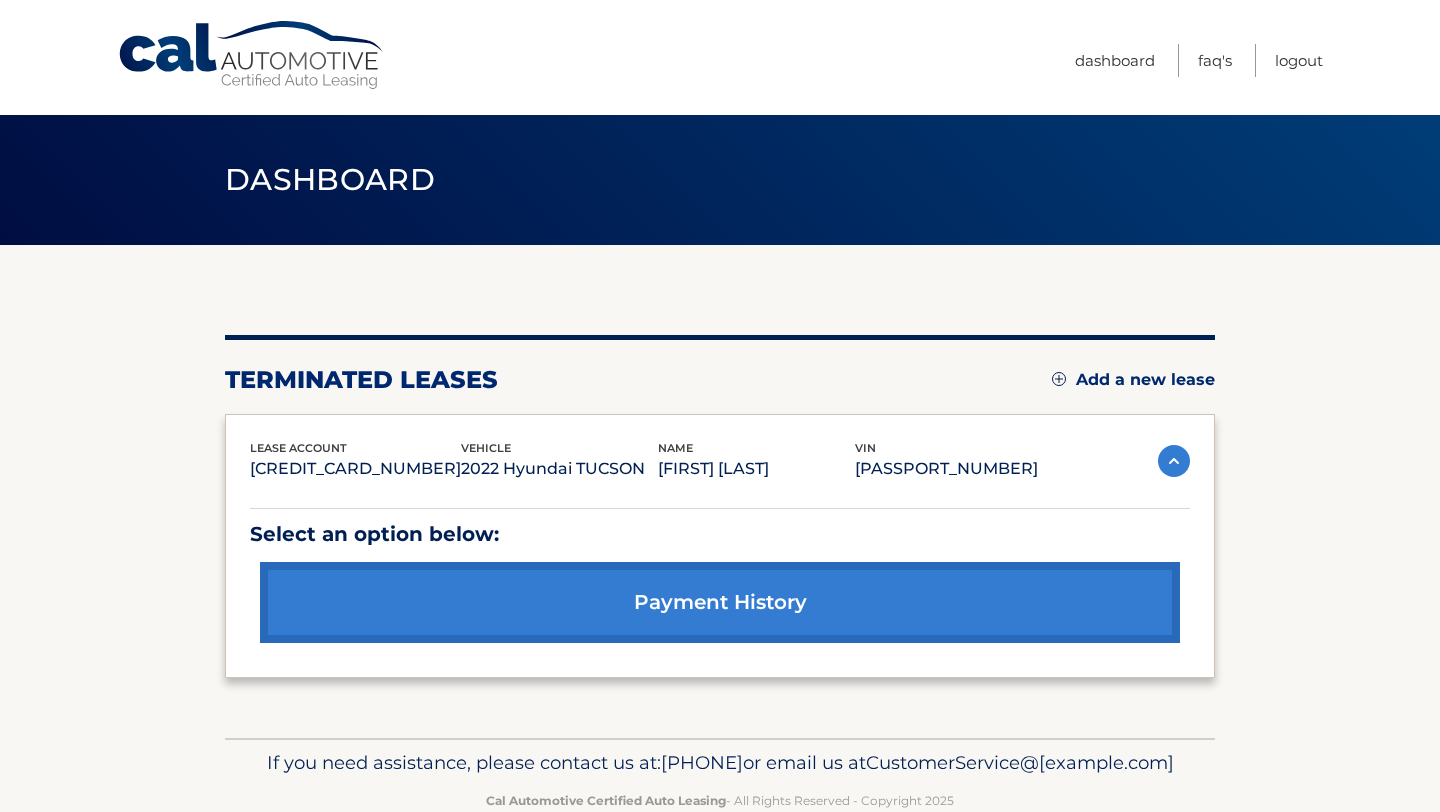click on "payment history" at bounding box center (720, 602) 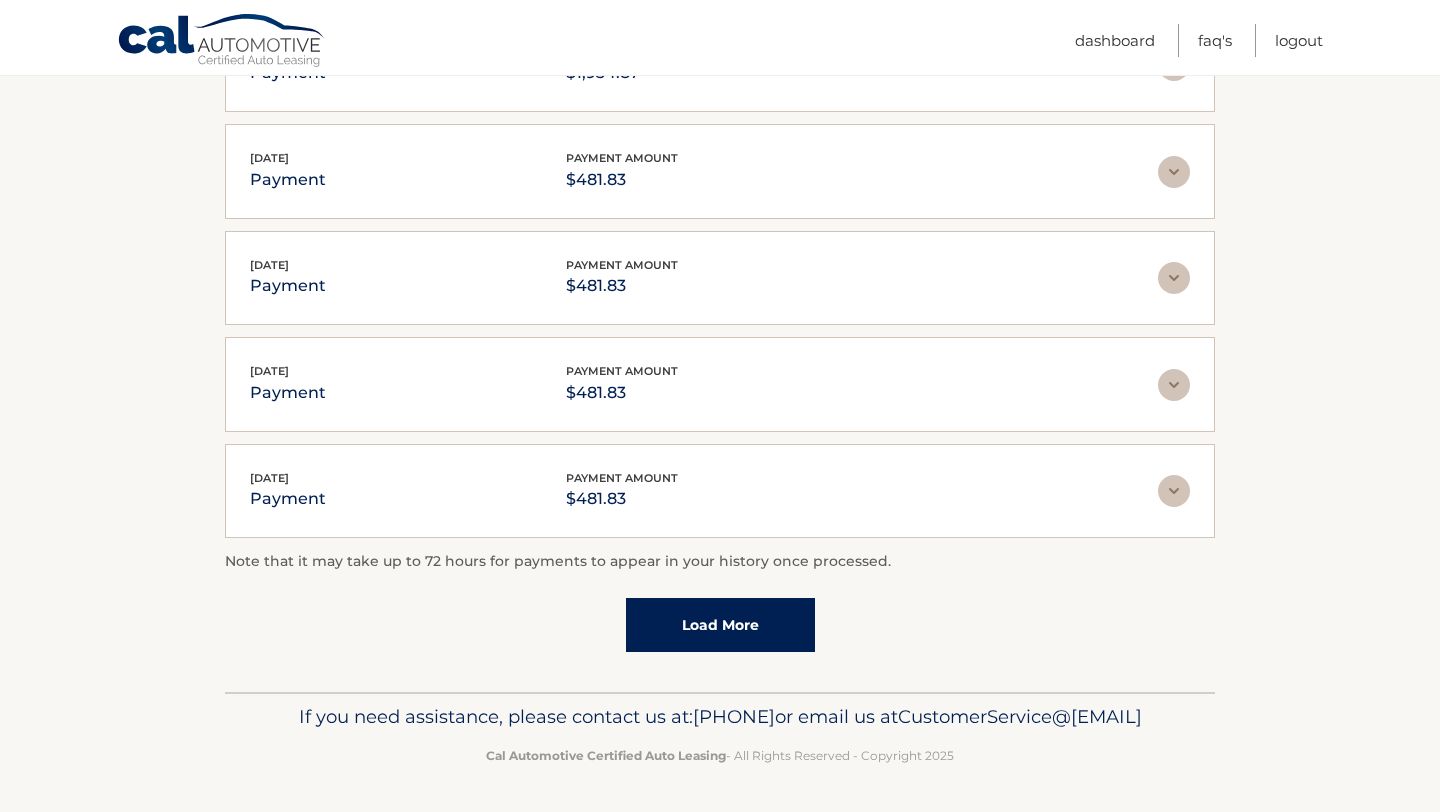 scroll, scrollTop: 0, scrollLeft: 0, axis: both 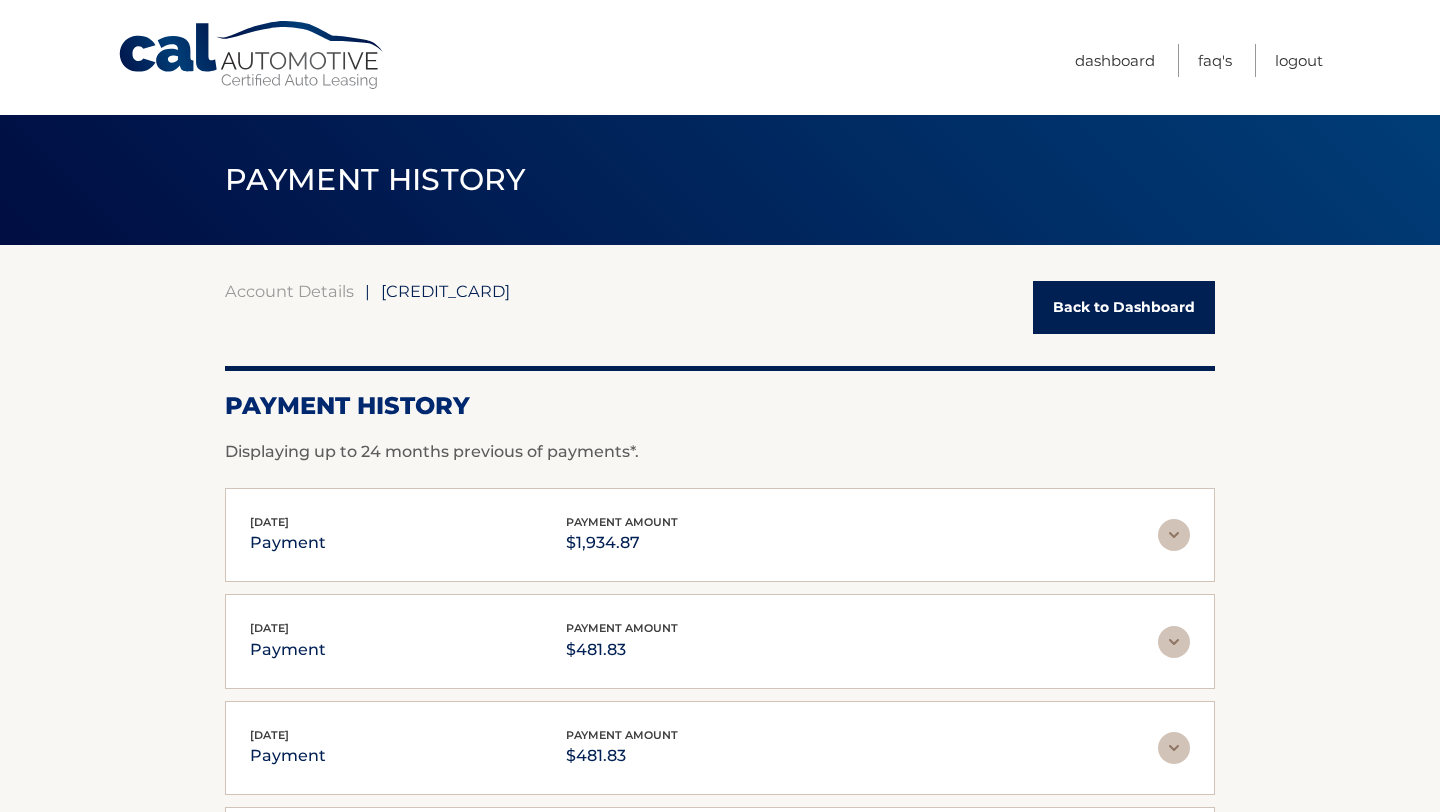 click on "Cal Automotive" at bounding box center [252, 55] 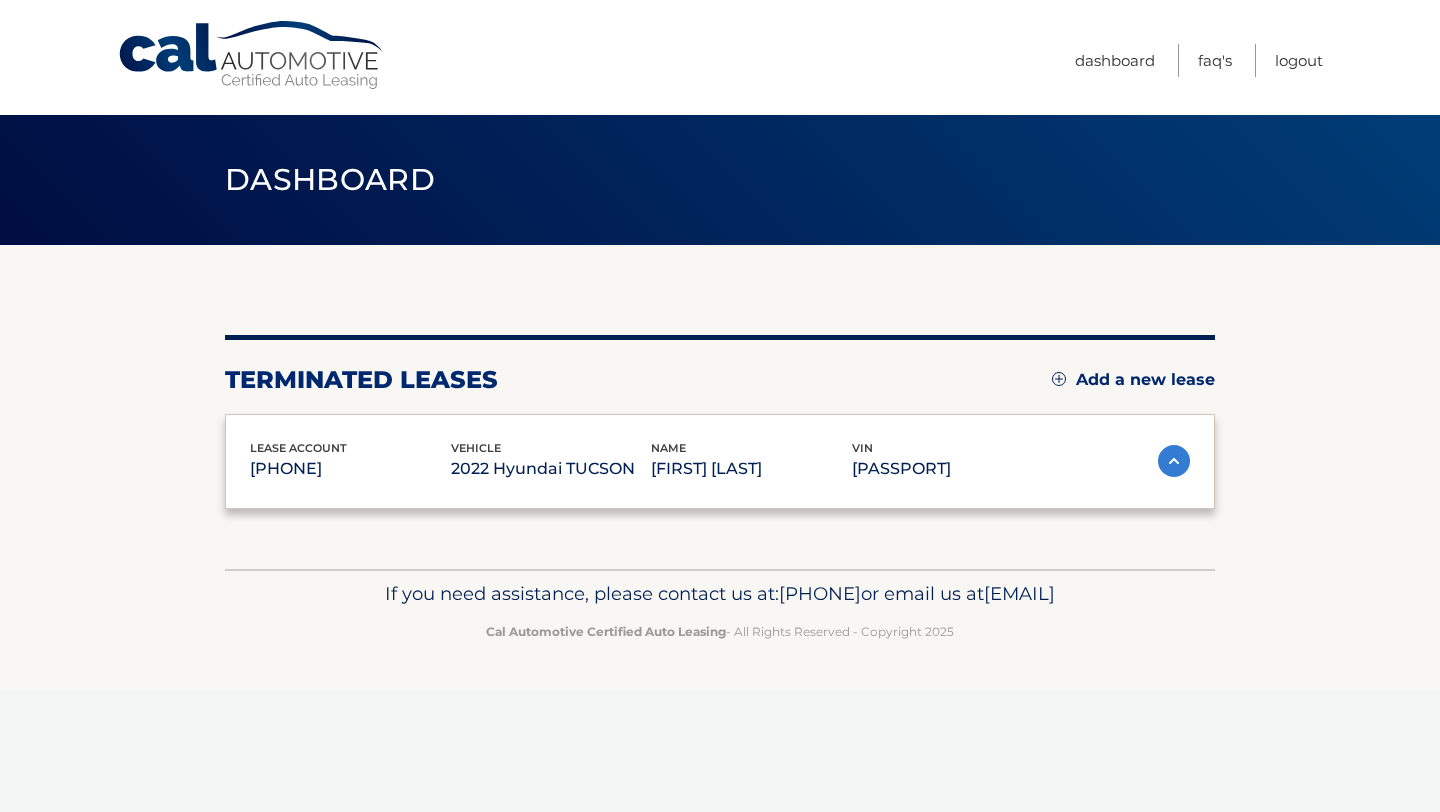 scroll, scrollTop: 0, scrollLeft: 0, axis: both 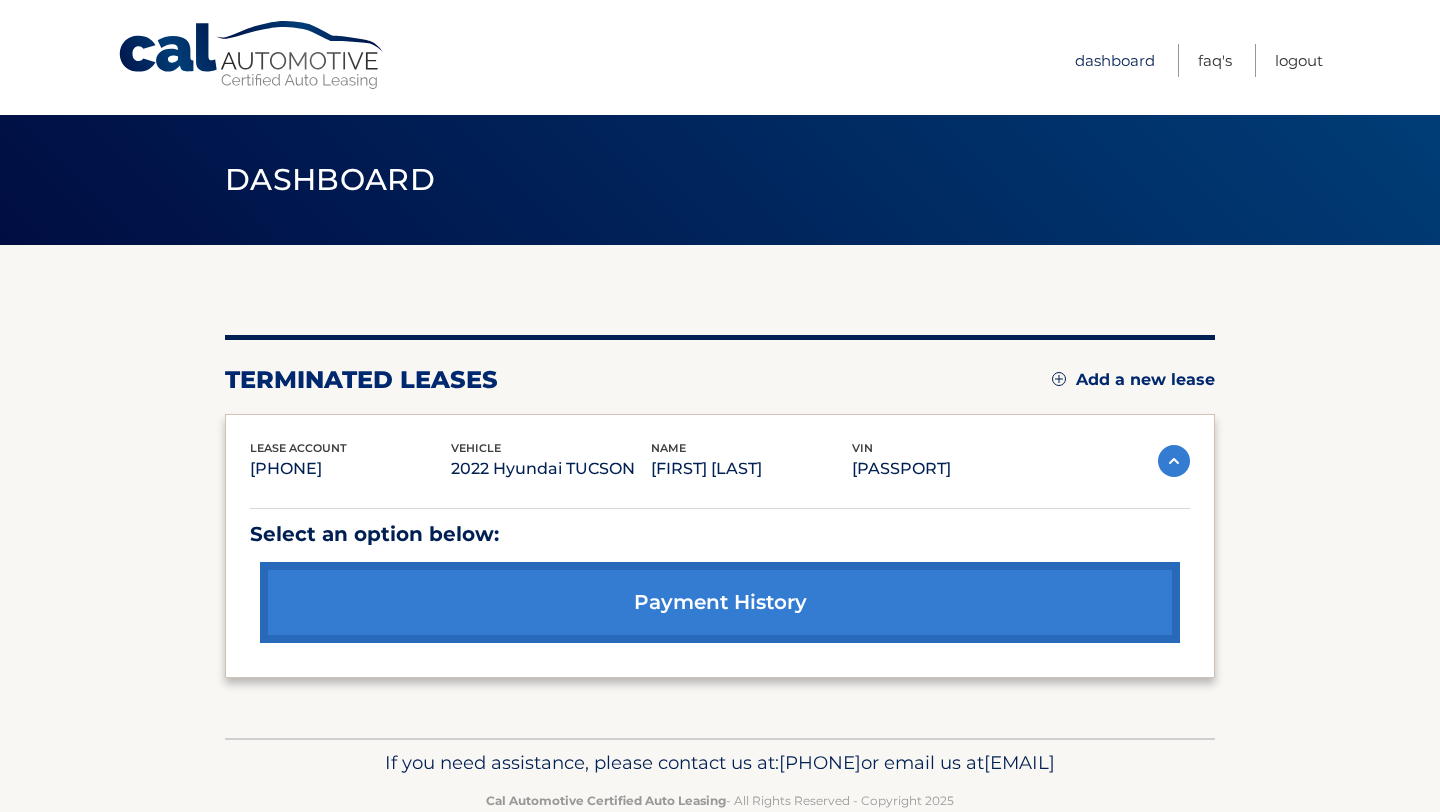 click on "Dashboard" at bounding box center [1115, 60] 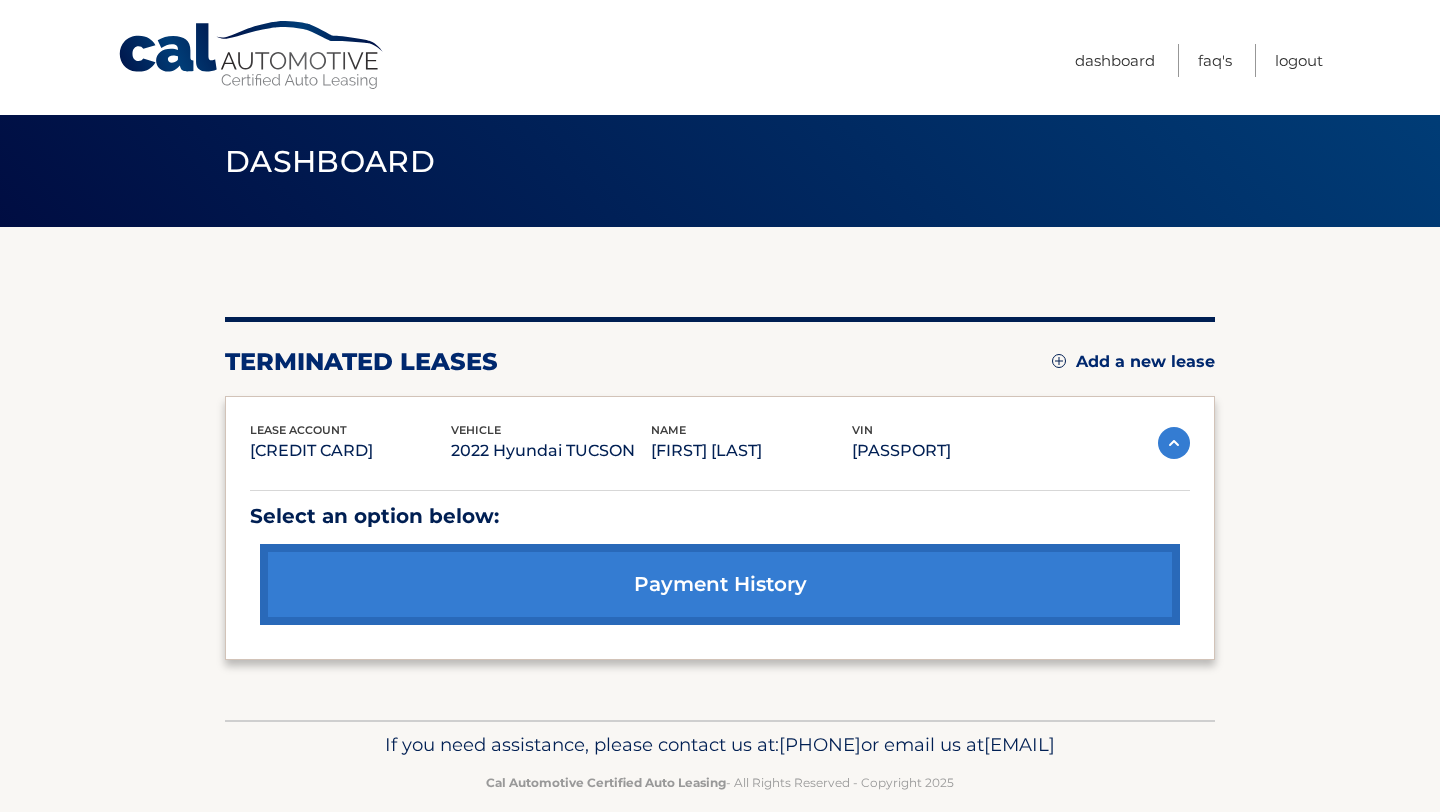 scroll, scrollTop: 0, scrollLeft: 0, axis: both 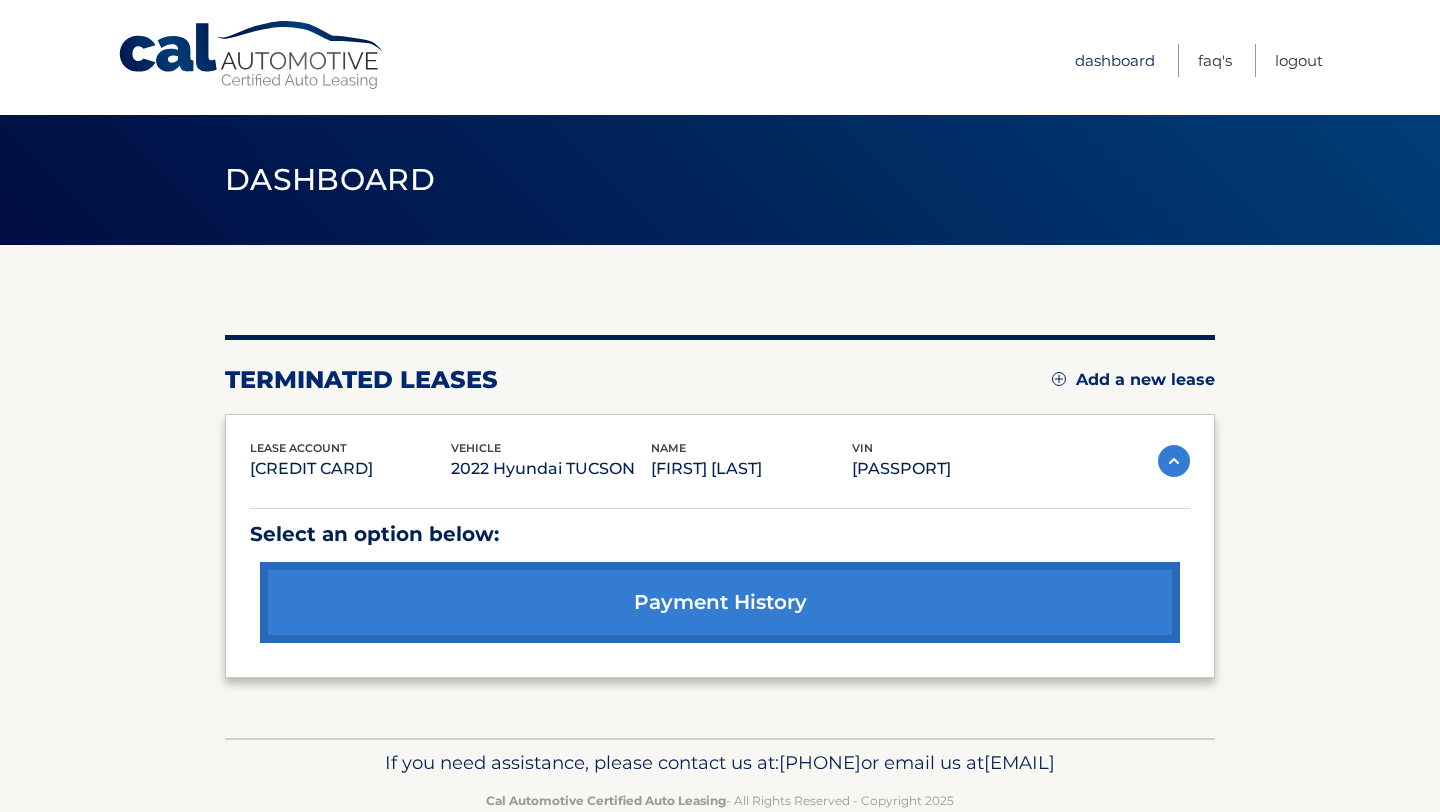 click on "Dashboard" at bounding box center [1115, 60] 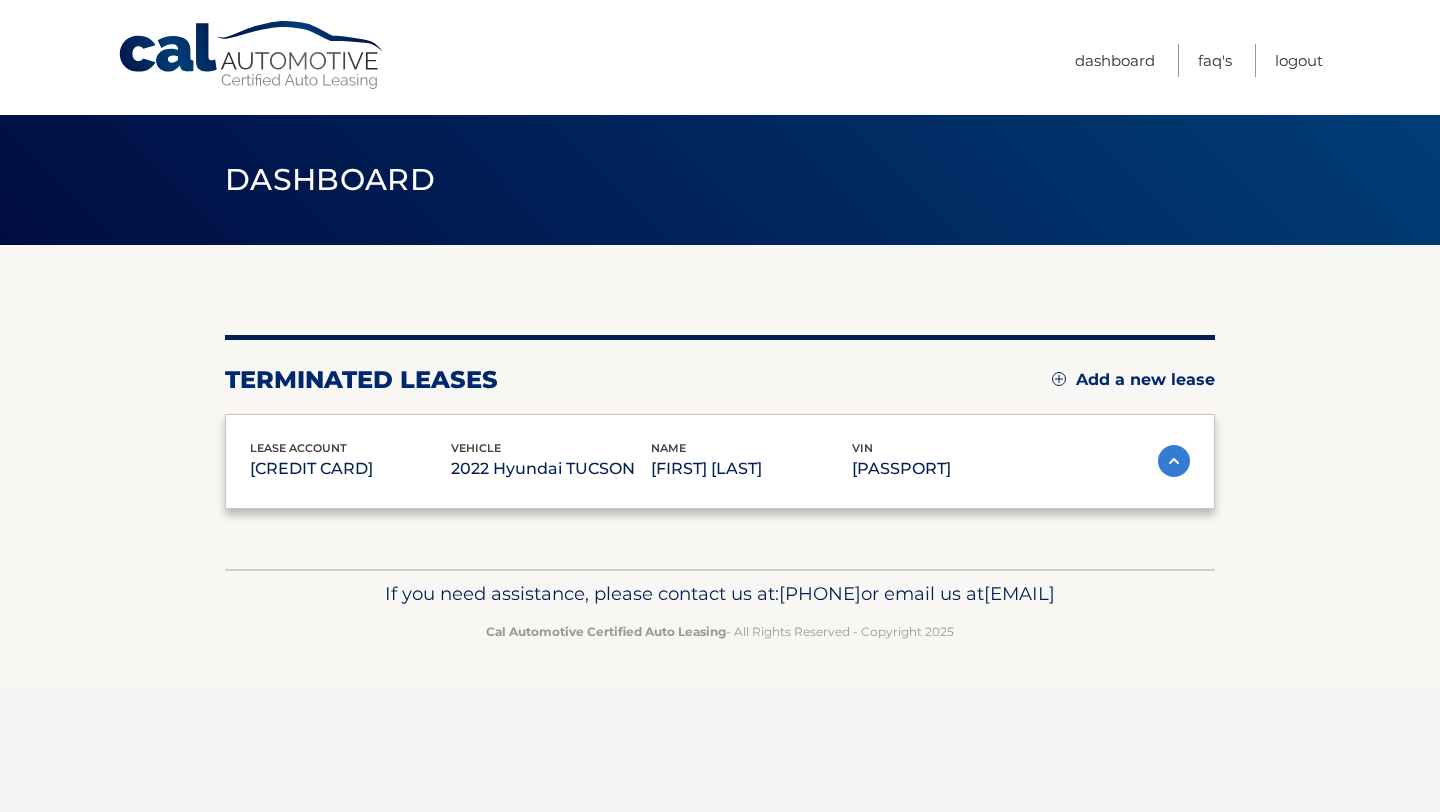 scroll, scrollTop: 0, scrollLeft: 0, axis: both 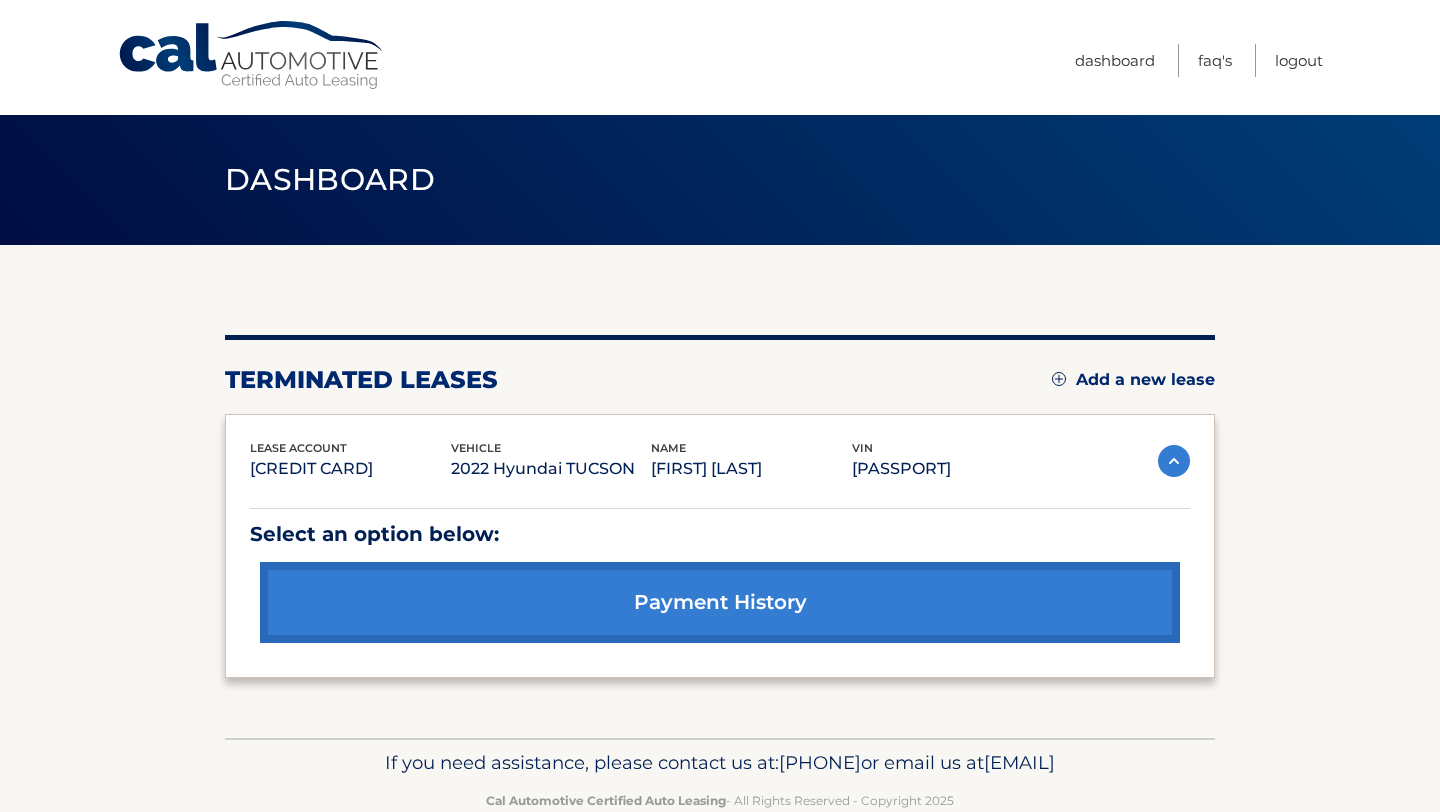click on "Cal Automotive" at bounding box center (252, 55) 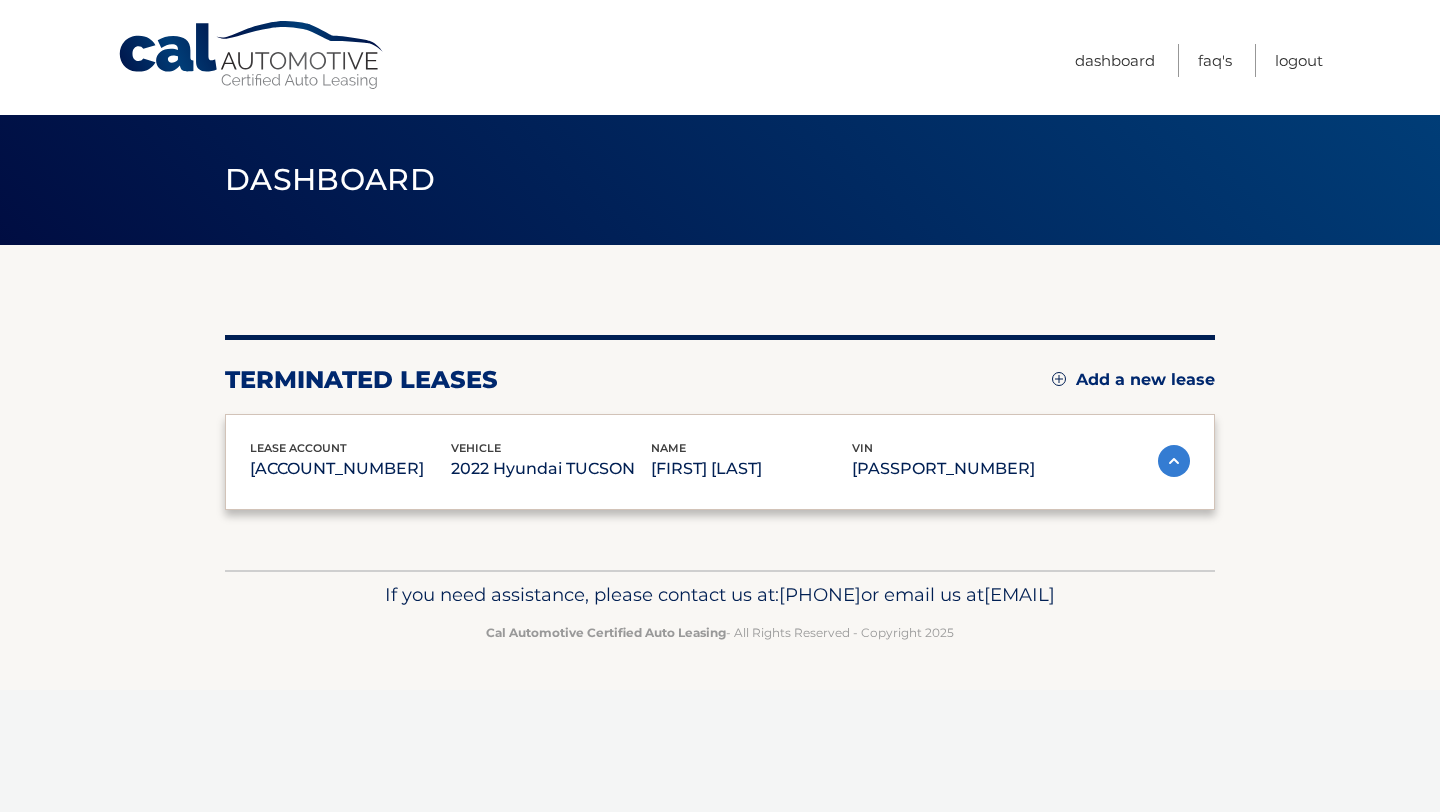 scroll, scrollTop: 0, scrollLeft: 0, axis: both 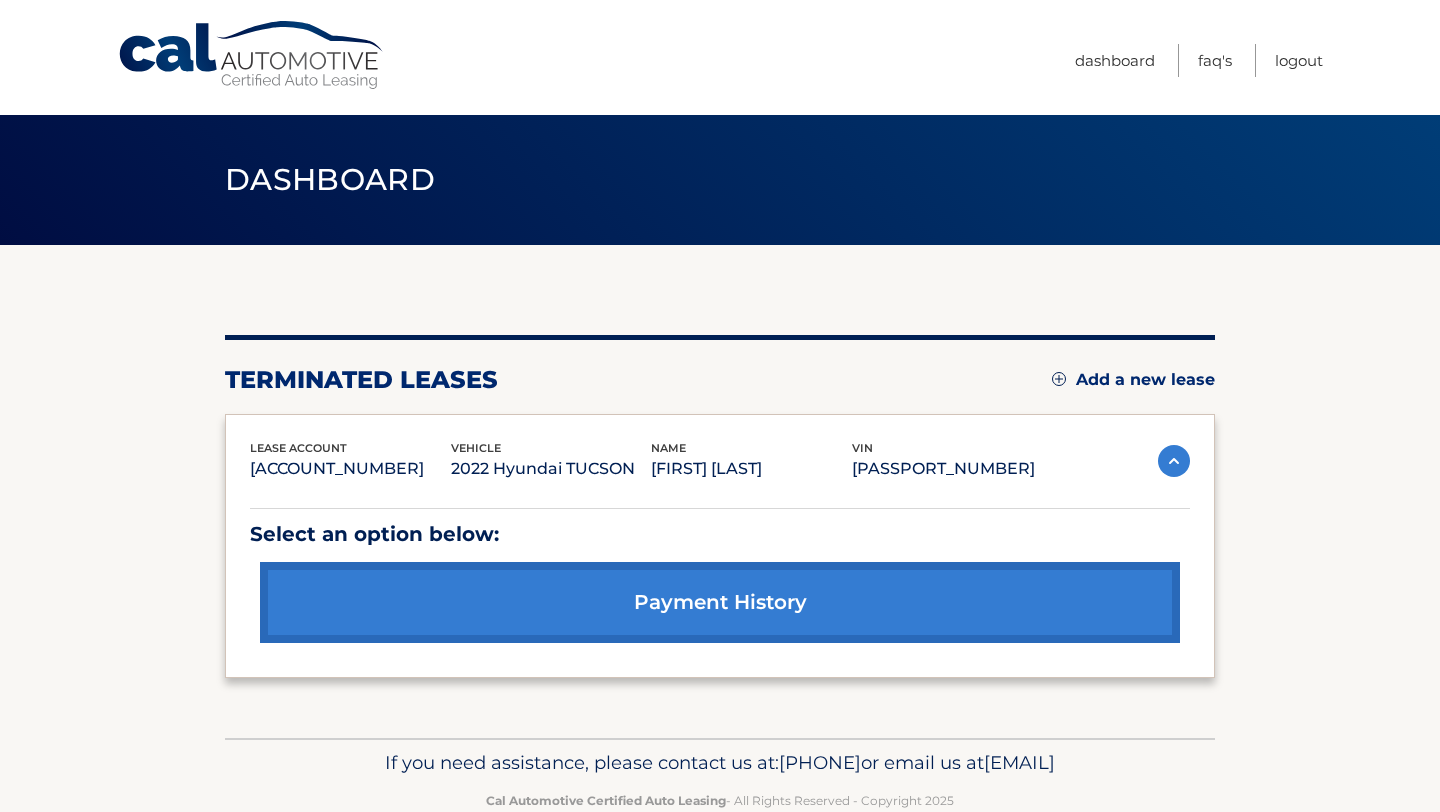 click at bounding box center [1174, 461] 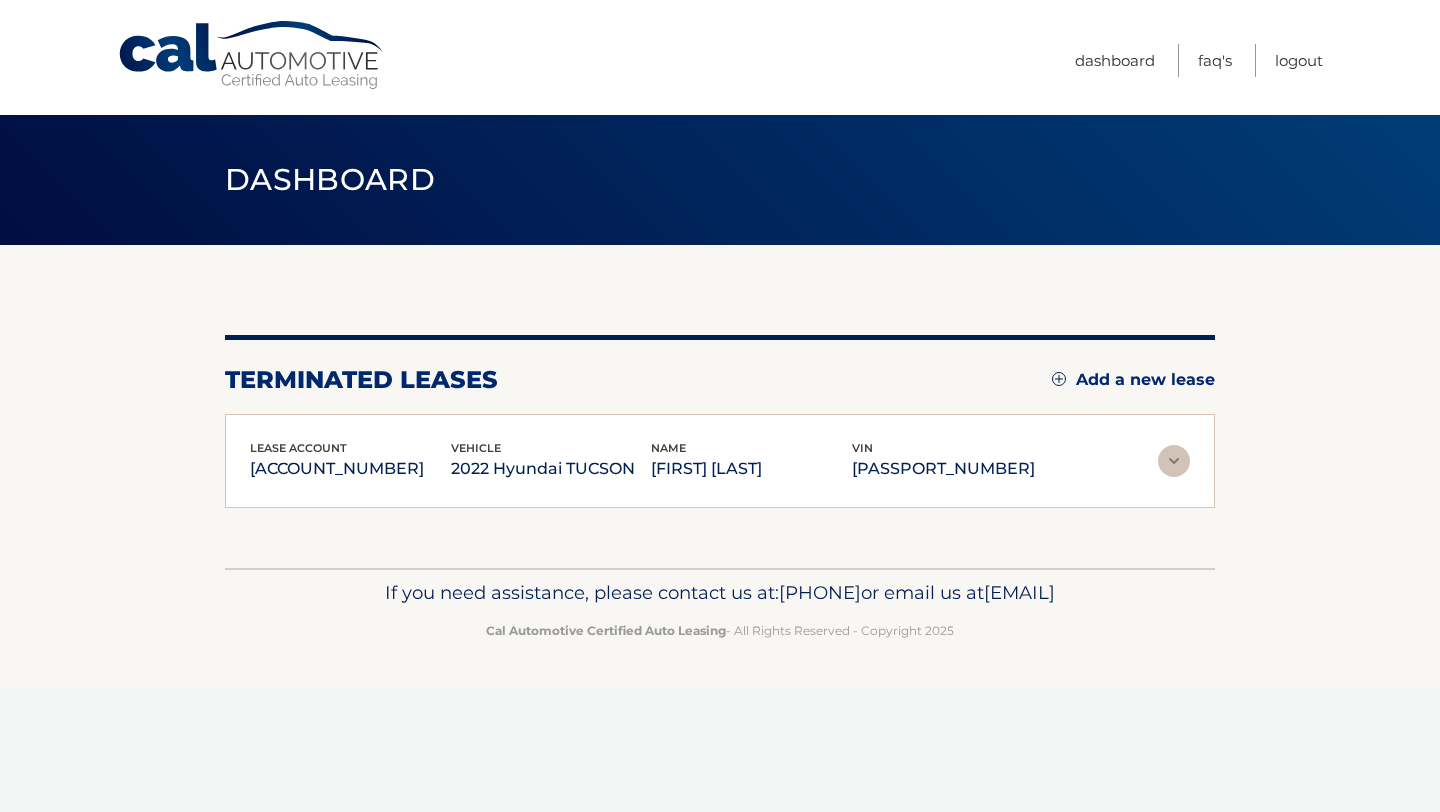click at bounding box center (1174, 461) 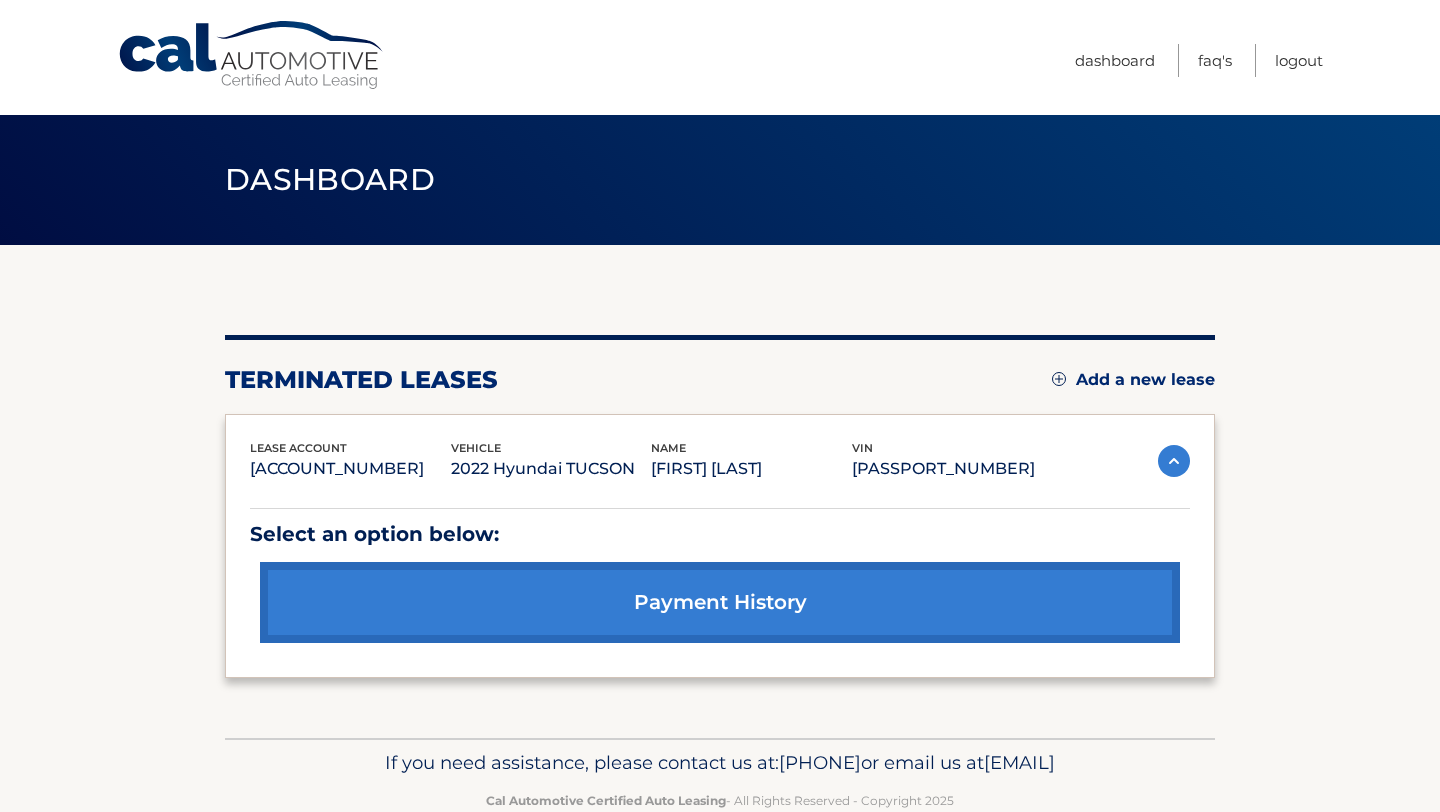 click on "Dashboard" at bounding box center (330, 179) 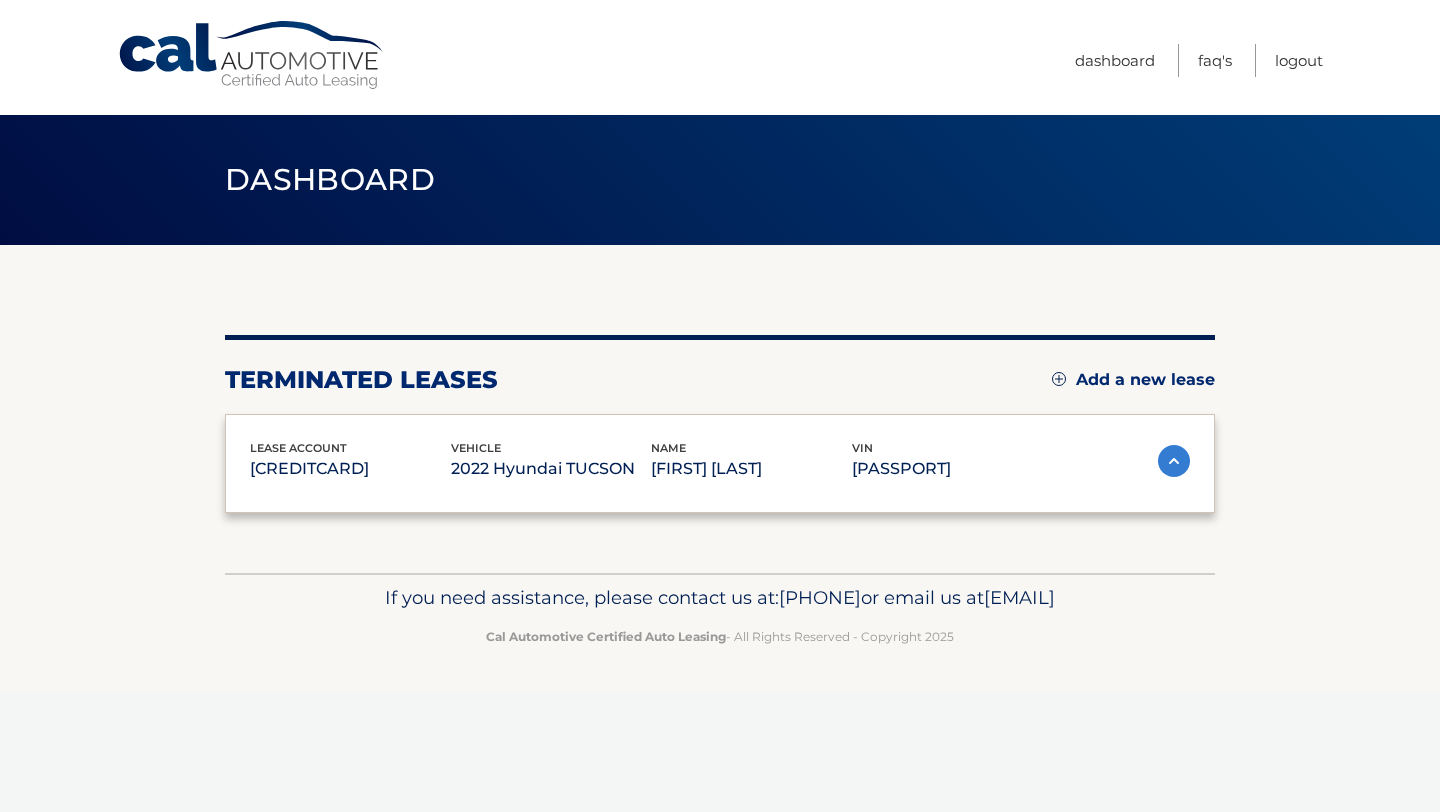scroll, scrollTop: 0, scrollLeft: 0, axis: both 